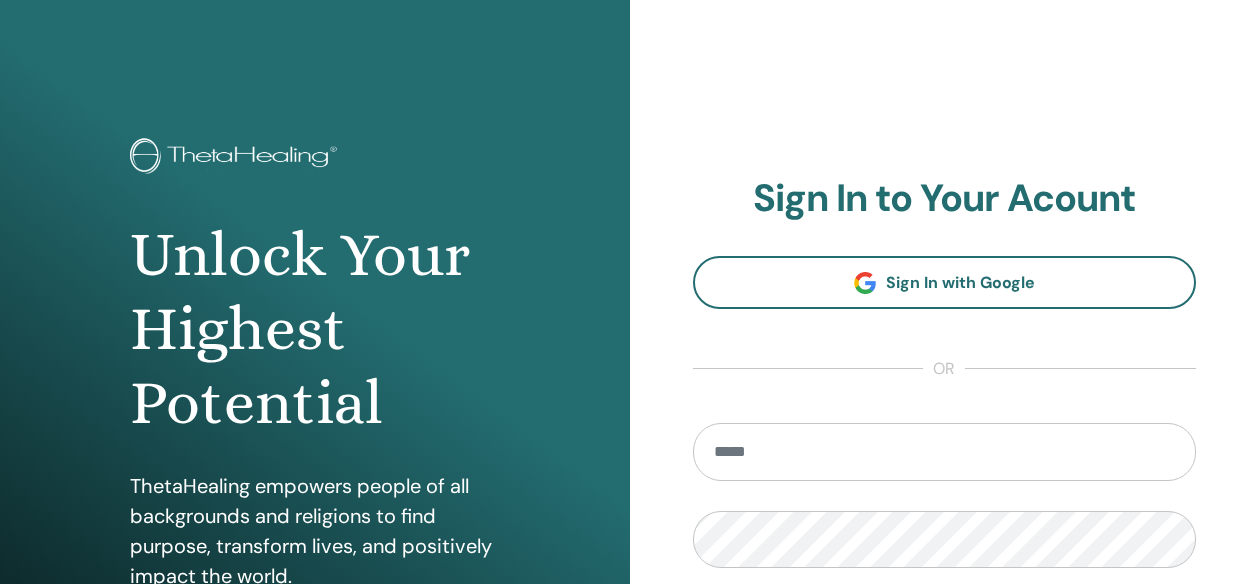 scroll, scrollTop: 0, scrollLeft: 0, axis: both 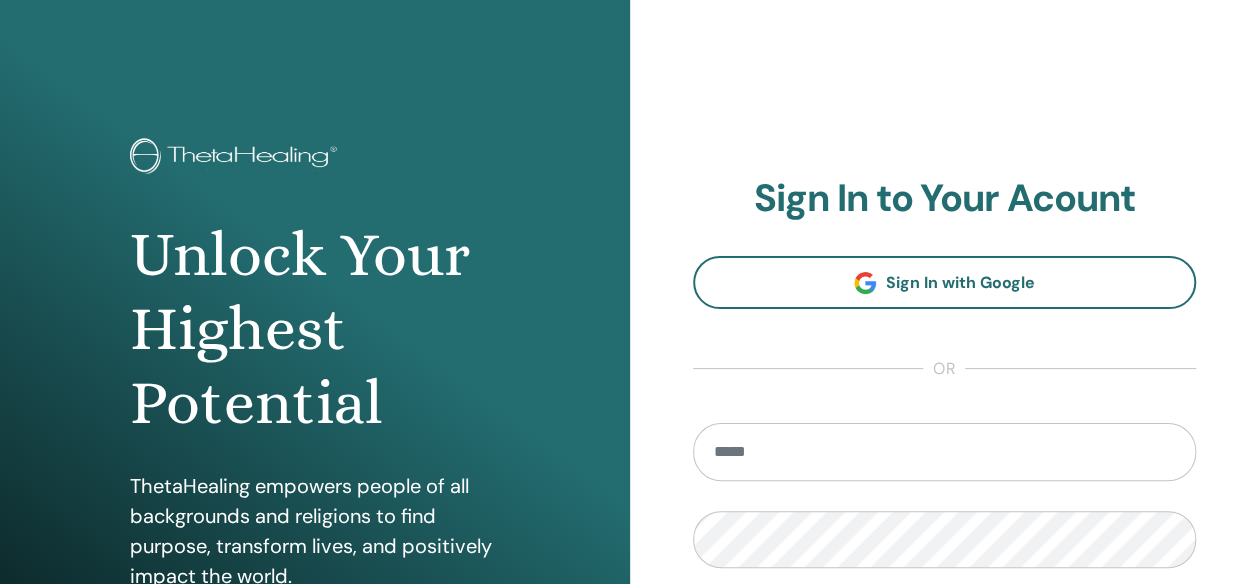 click at bounding box center [945, 452] 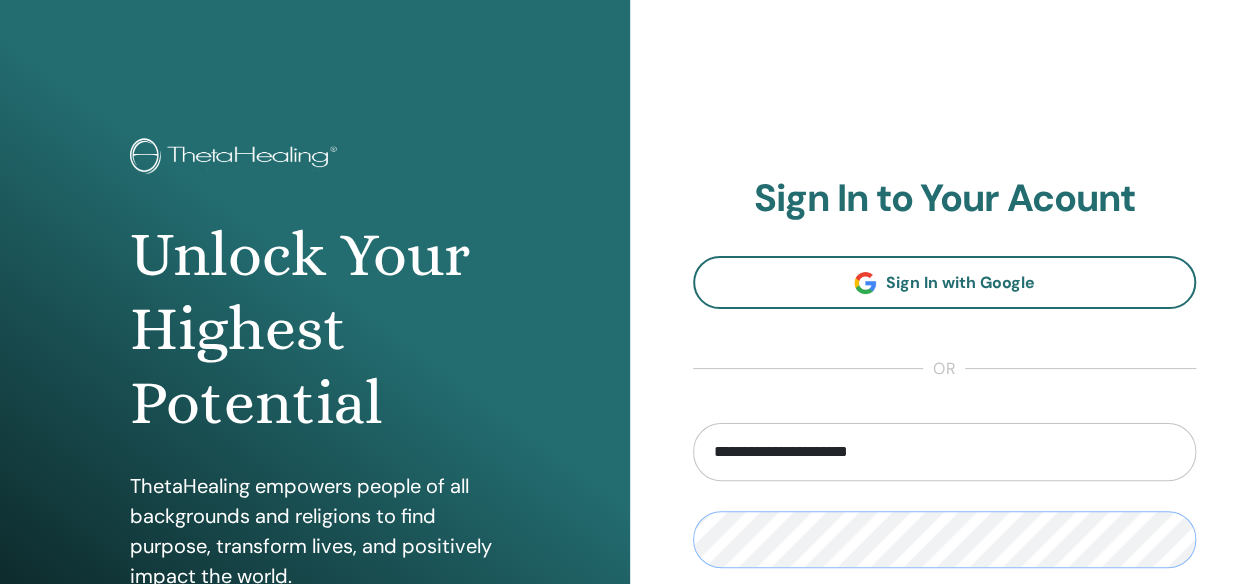 scroll, scrollTop: 200, scrollLeft: 0, axis: vertical 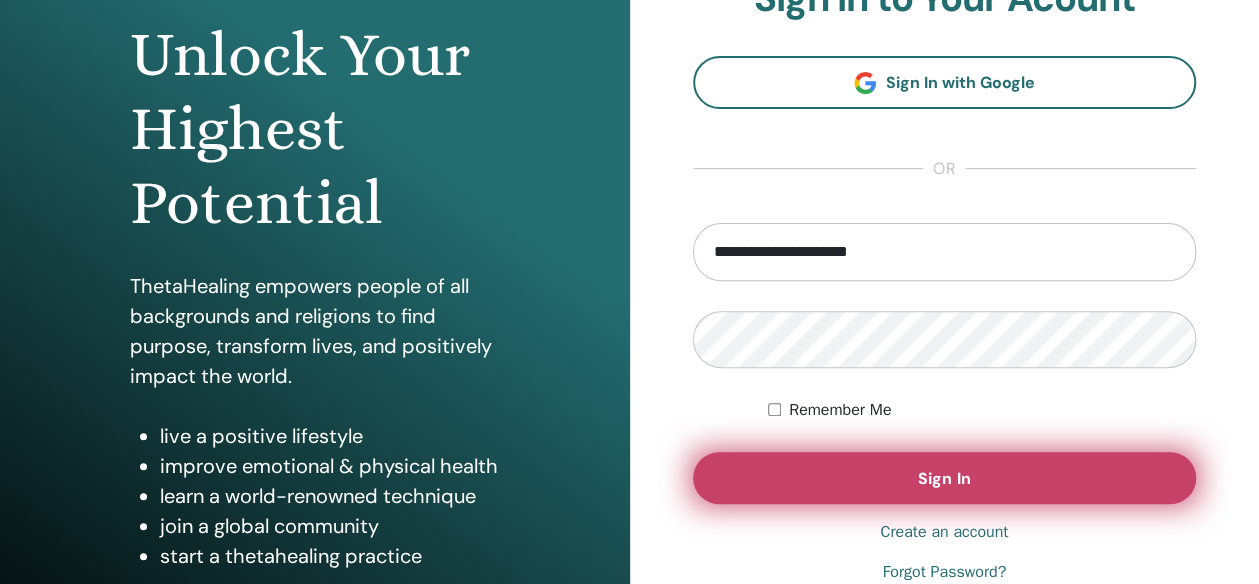 click on "Sign In" at bounding box center (944, 478) 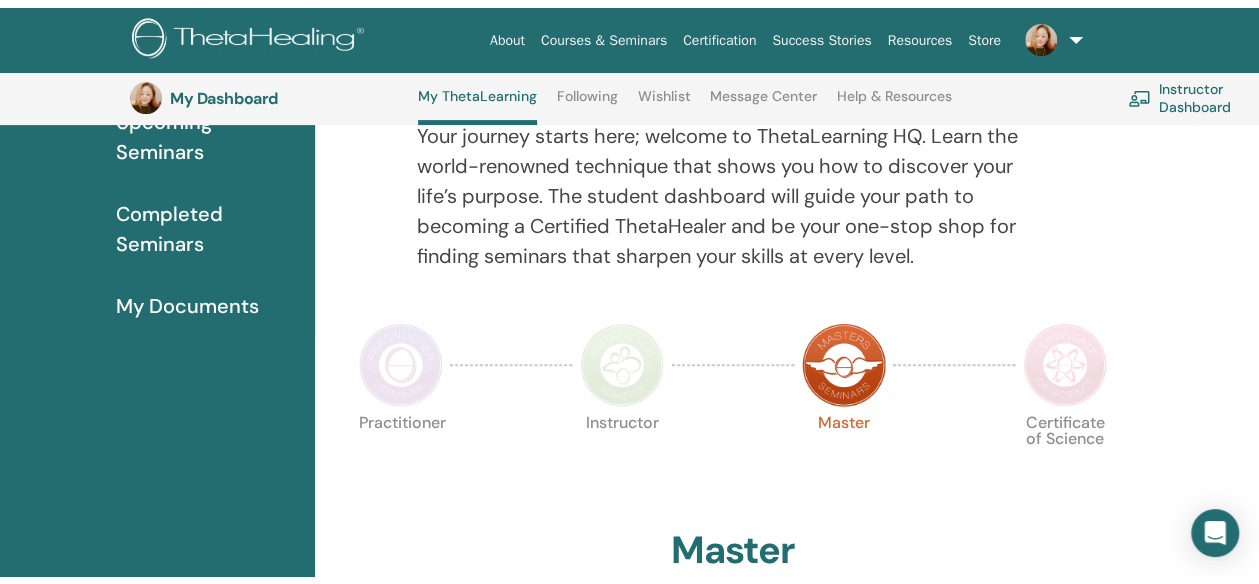 scroll, scrollTop: 0, scrollLeft: 0, axis: both 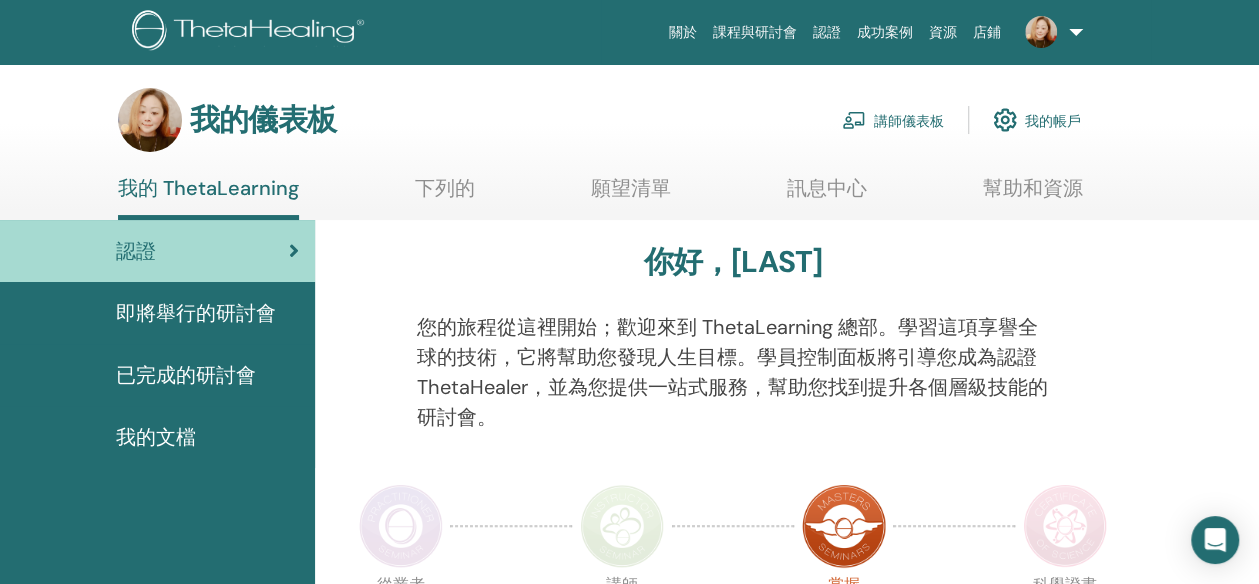 drag, startPoint x: 171, startPoint y: 441, endPoint x: 241, endPoint y: 415, distance: 74.672615 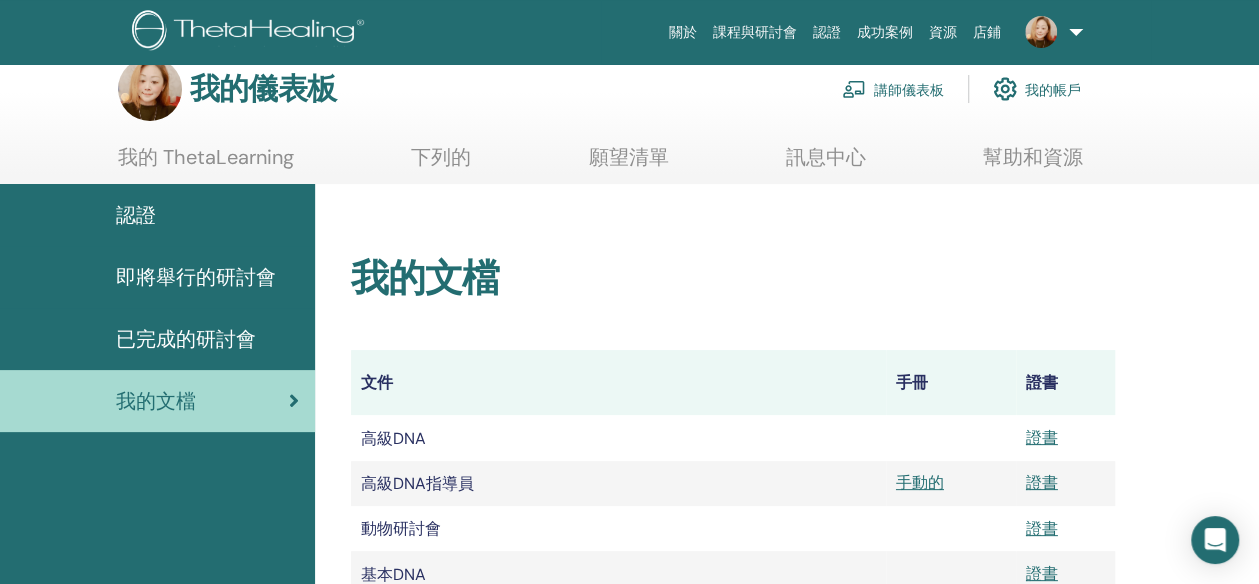 scroll, scrollTop: 0, scrollLeft: 0, axis: both 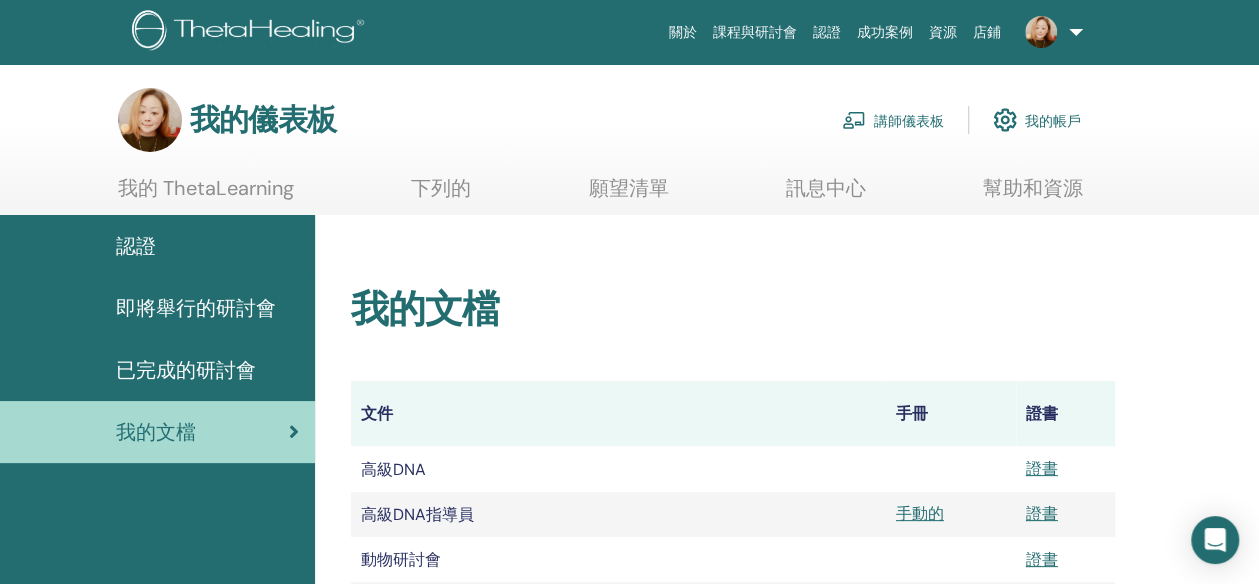 click on "幫助和資源" at bounding box center [1033, 188] 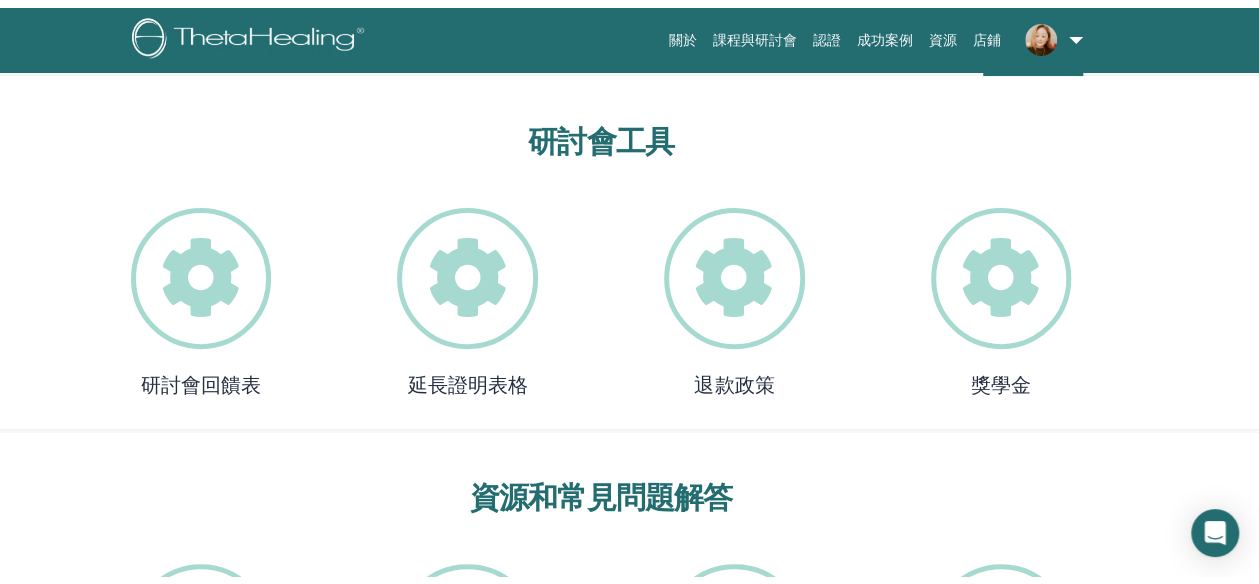 scroll, scrollTop: 0, scrollLeft: 0, axis: both 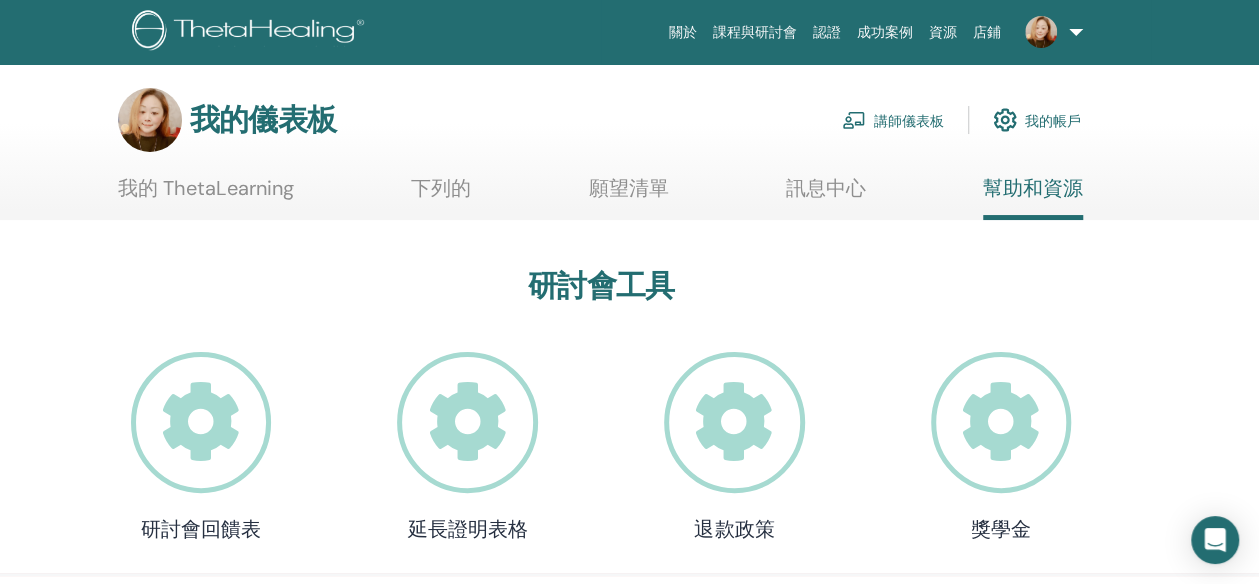 click on "資源" at bounding box center [943, 32] 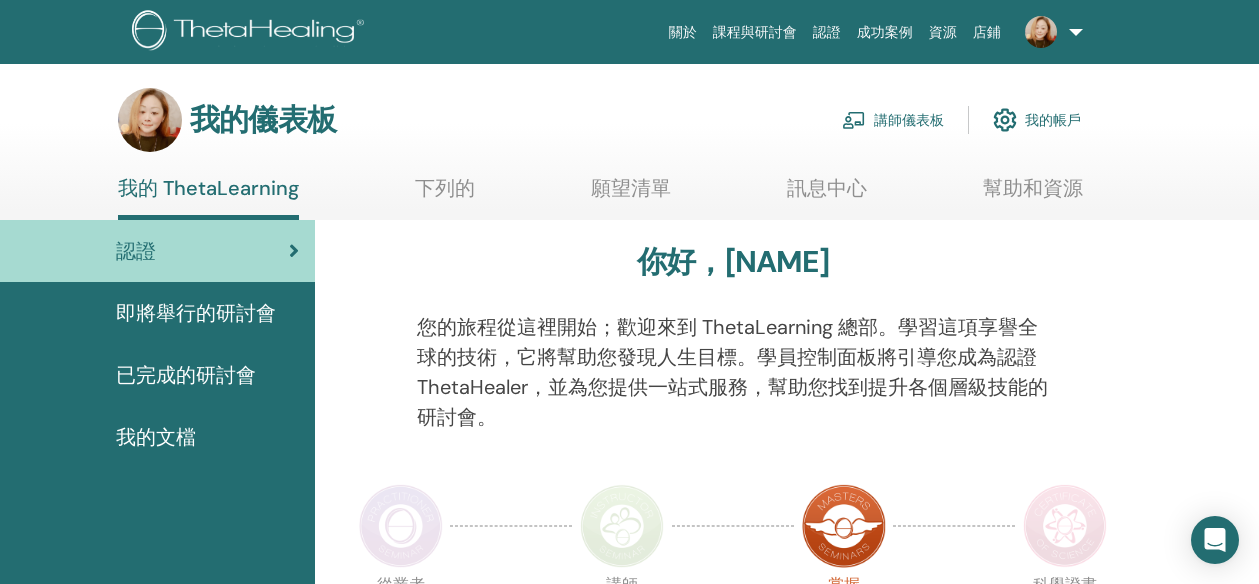 scroll, scrollTop: 0, scrollLeft: 0, axis: both 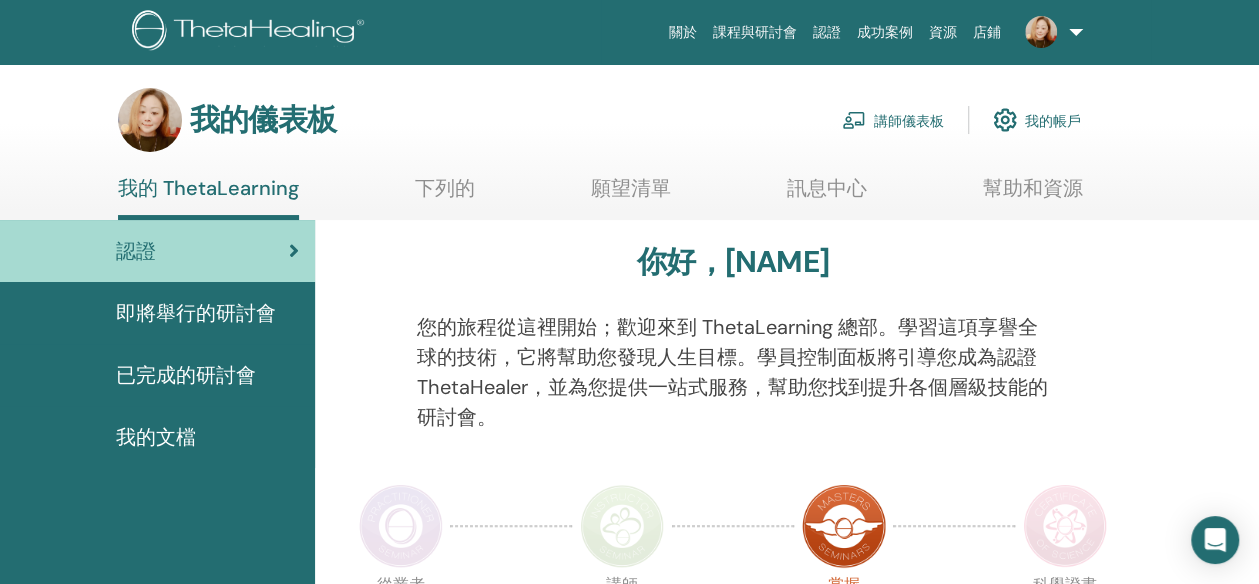 click on "下列的" at bounding box center [445, 188] 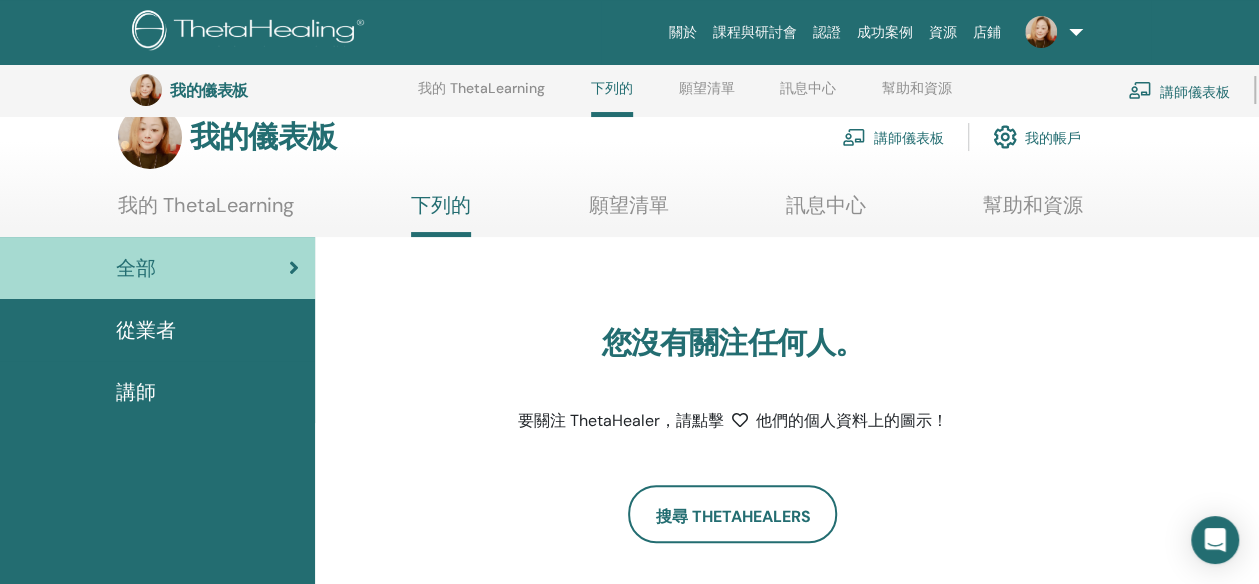 scroll, scrollTop: 0, scrollLeft: 0, axis: both 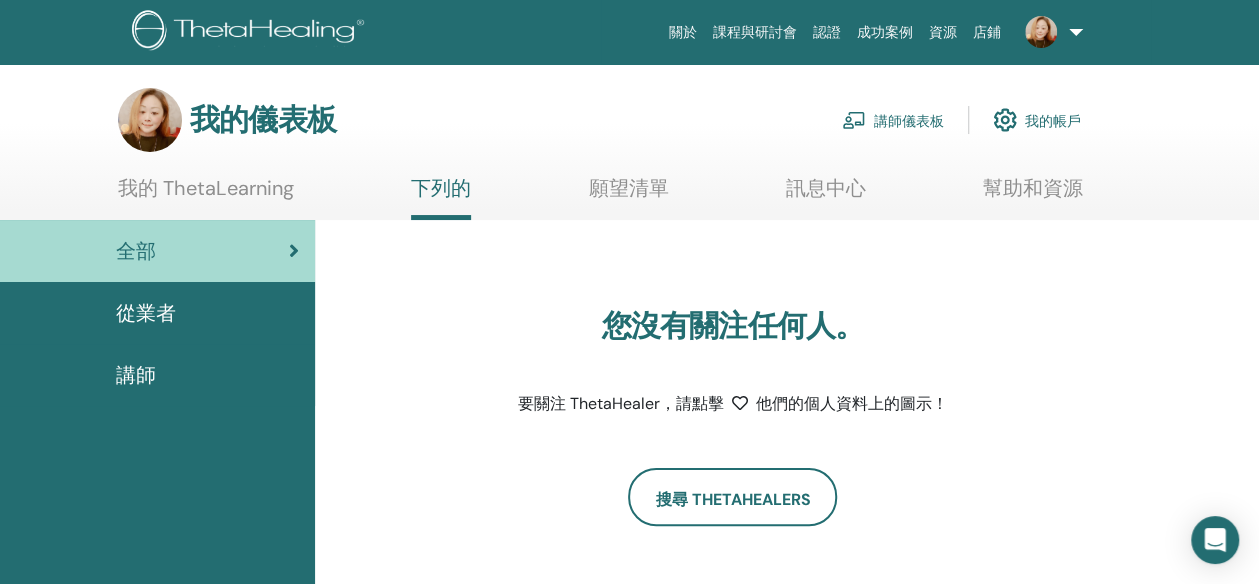 click on "幫助和資源" at bounding box center (1033, 188) 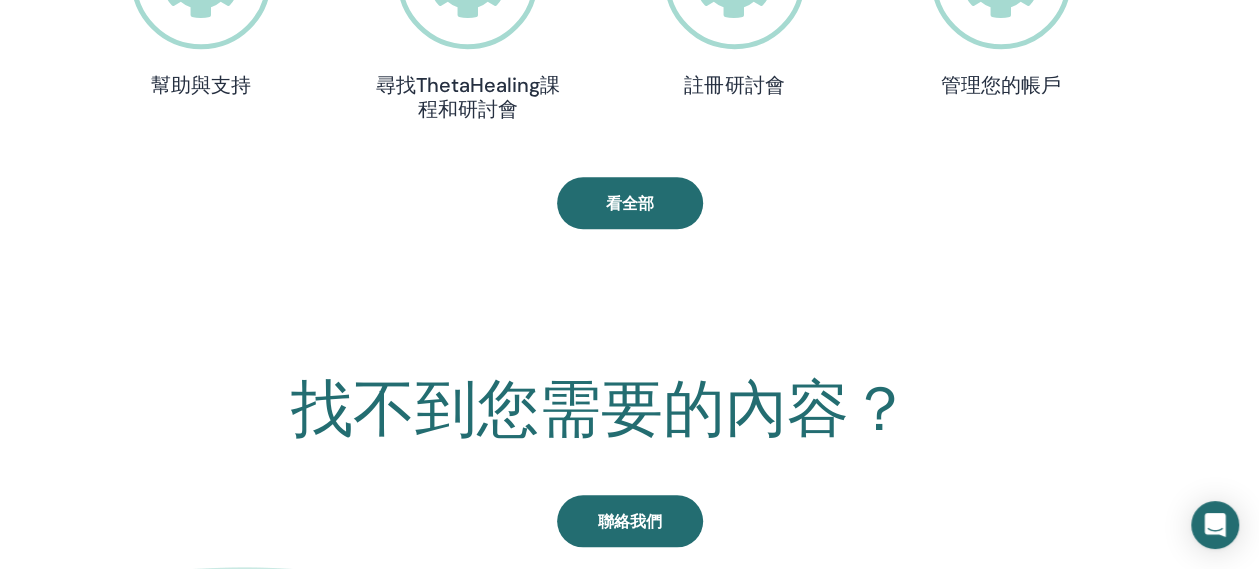 scroll, scrollTop: 652, scrollLeft: 0, axis: vertical 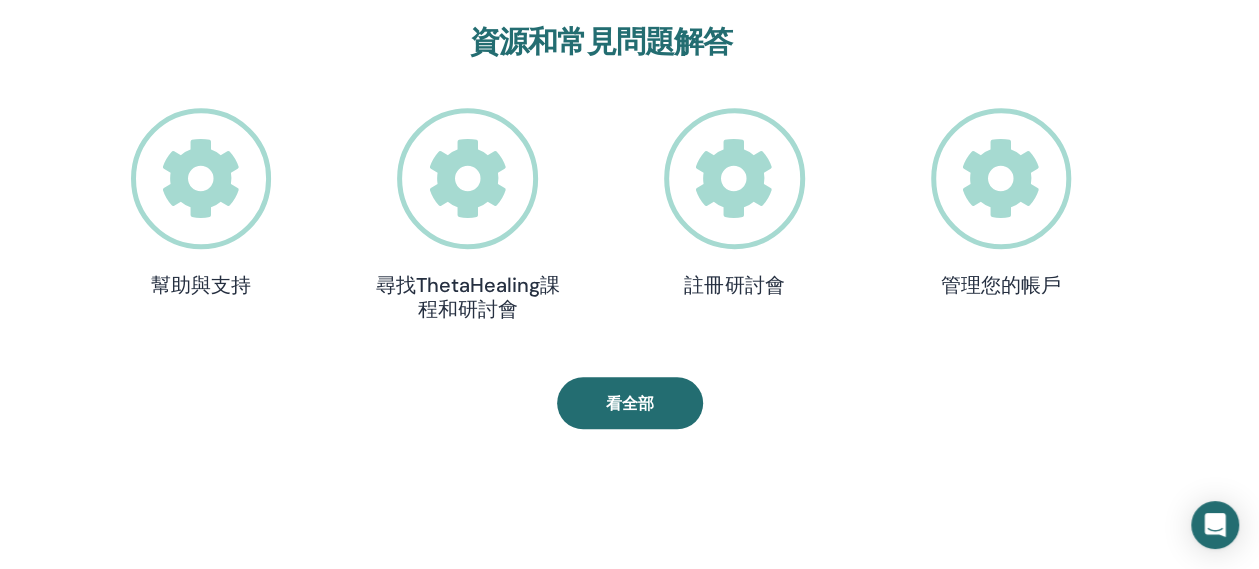 click at bounding box center (1001, 178) 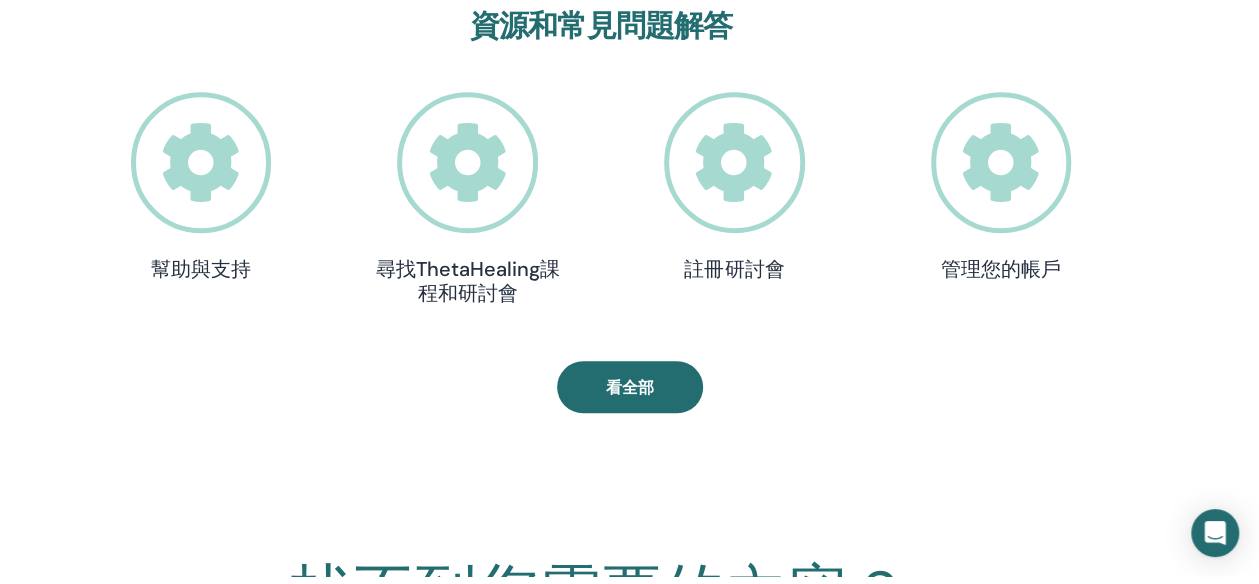 scroll, scrollTop: 0, scrollLeft: 0, axis: both 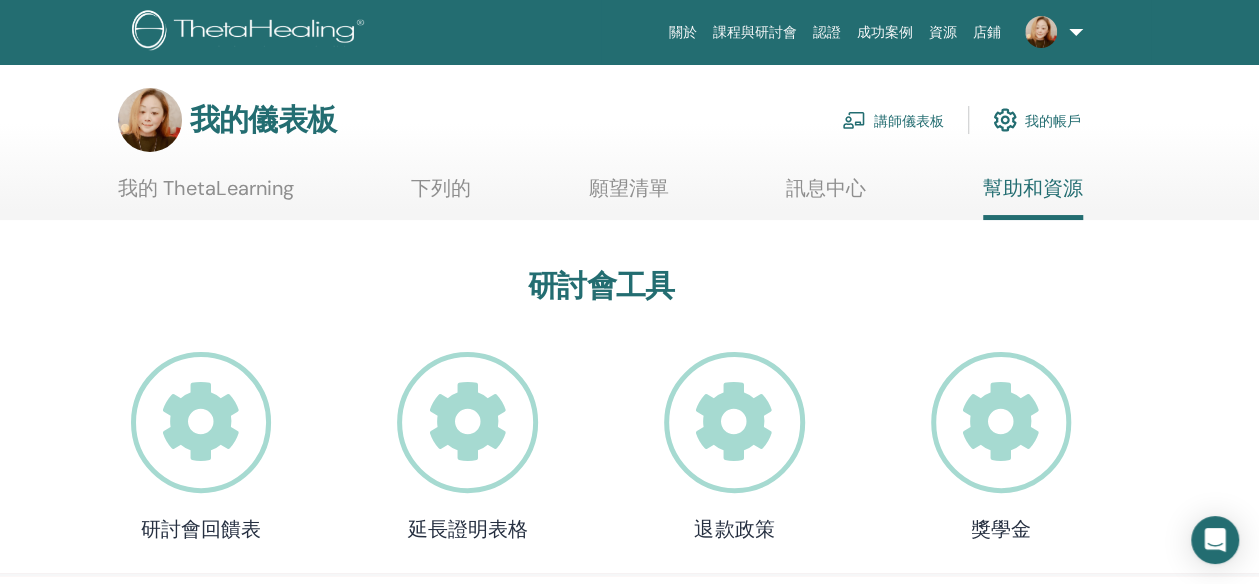 click on "講師儀表板" at bounding box center [909, 121] 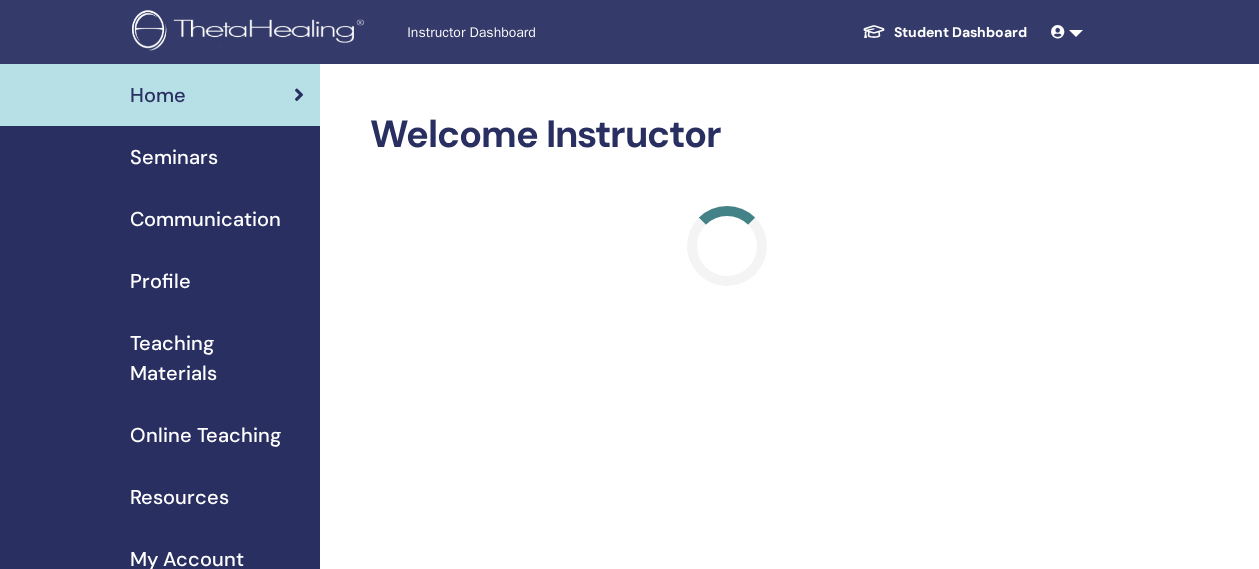 scroll, scrollTop: 0, scrollLeft: 0, axis: both 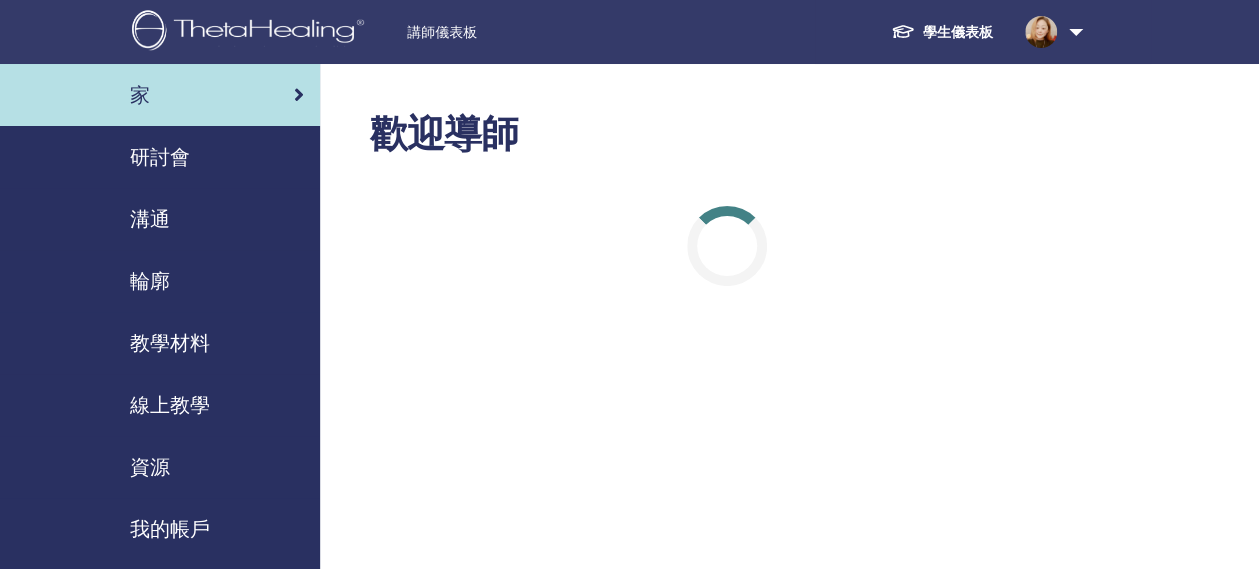 click on "教學材料" at bounding box center (170, 343) 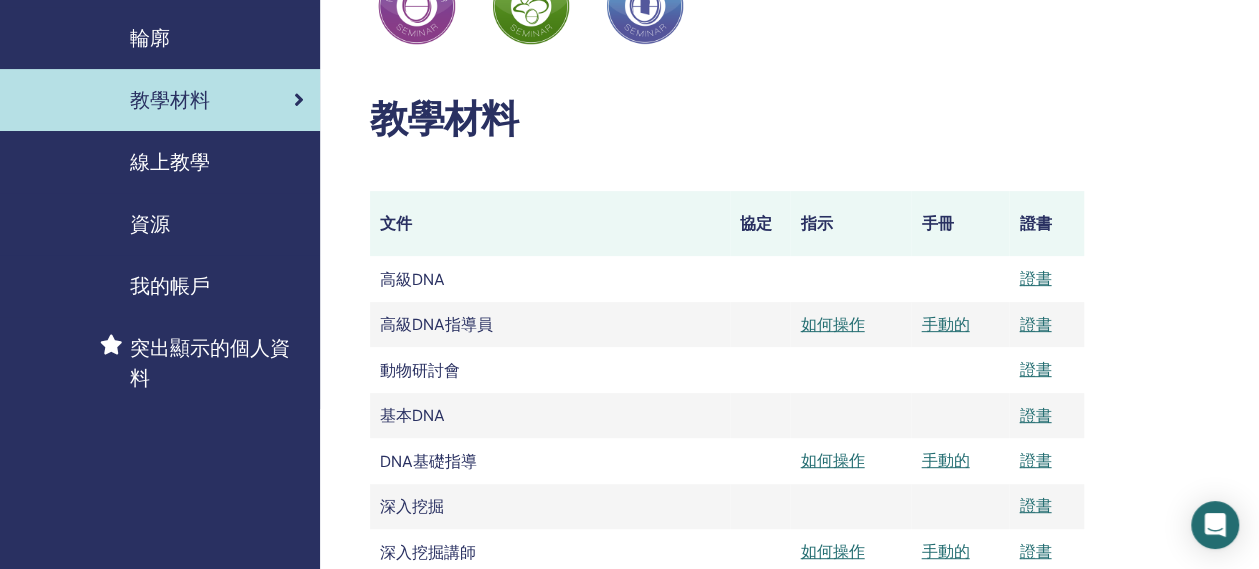 scroll, scrollTop: 100, scrollLeft: 0, axis: vertical 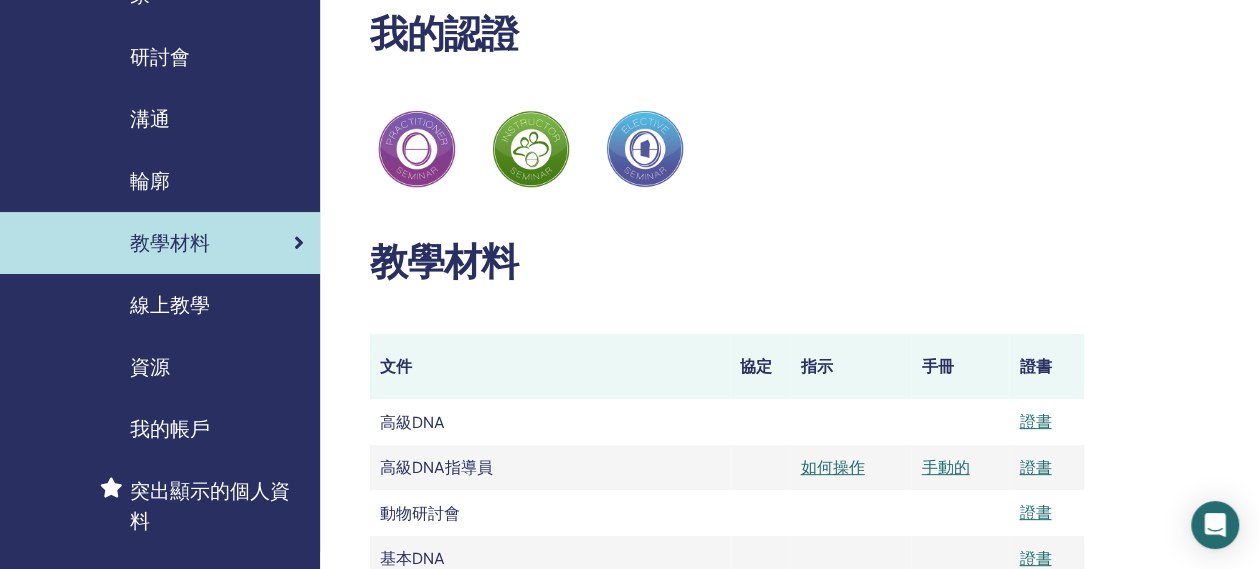 click on "資源" at bounding box center [150, 367] 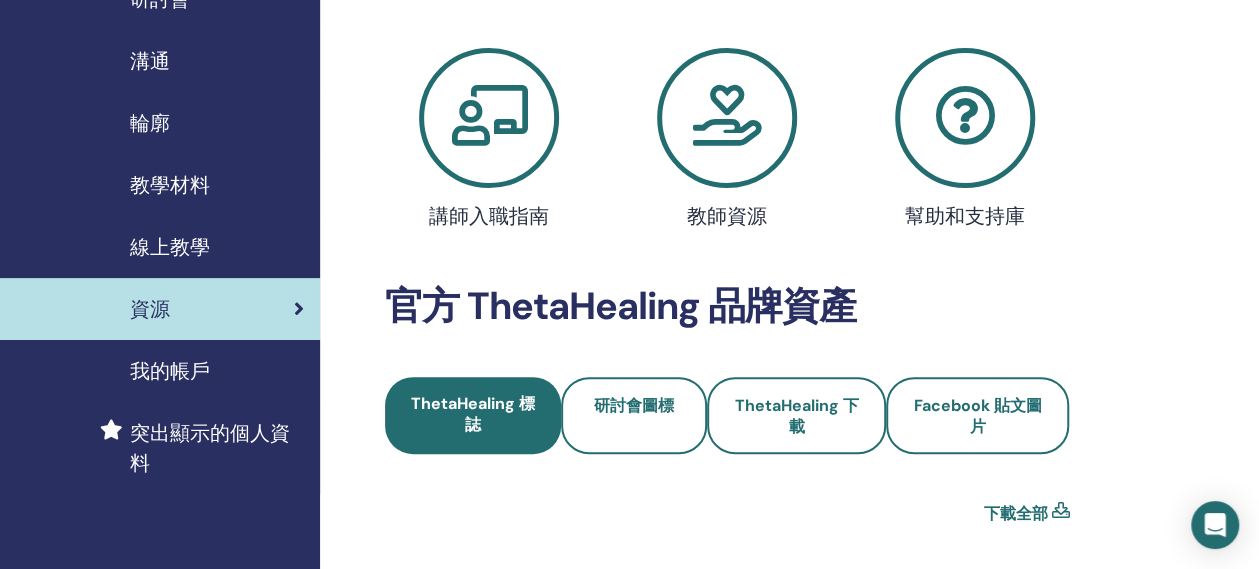 scroll, scrollTop: 400, scrollLeft: 0, axis: vertical 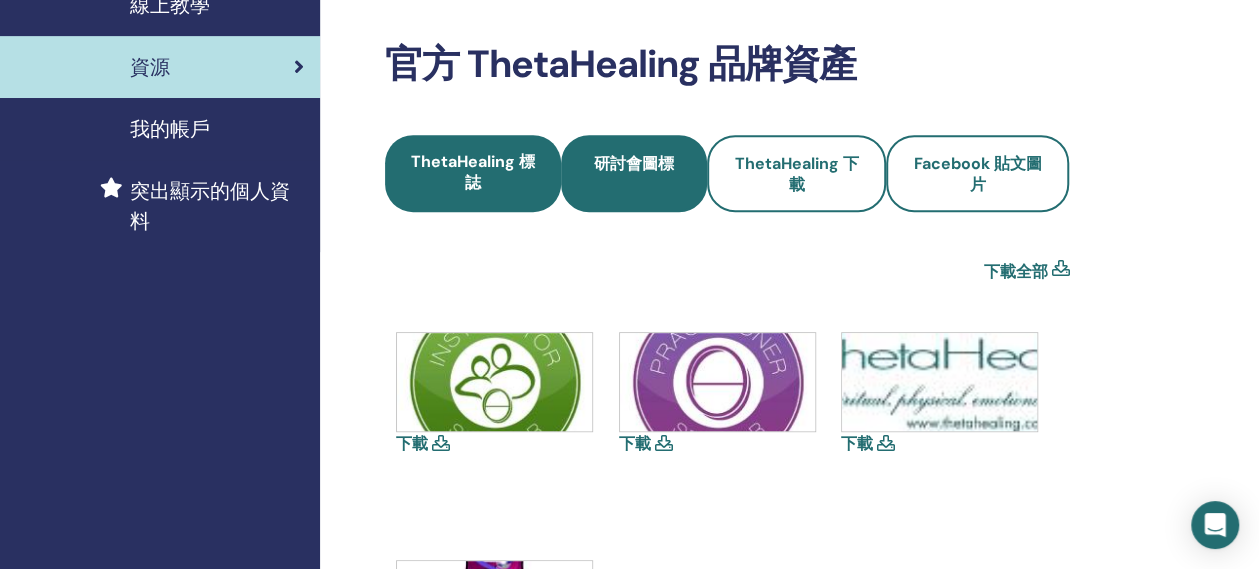 click on "研討會圖標" at bounding box center (634, 174) 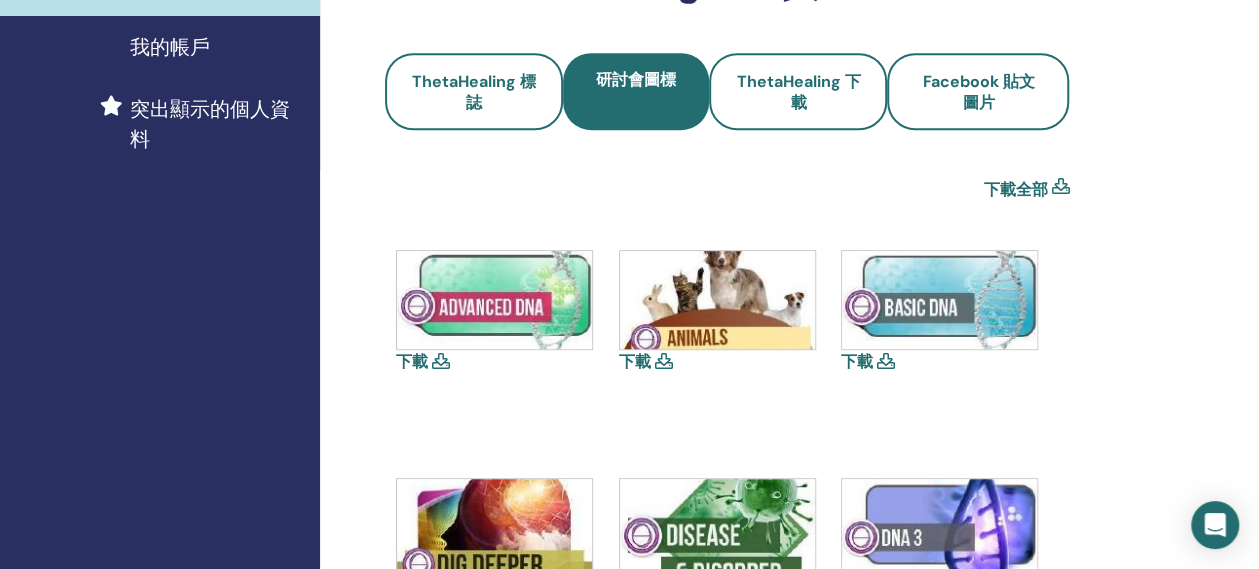 scroll, scrollTop: 500, scrollLeft: 0, axis: vertical 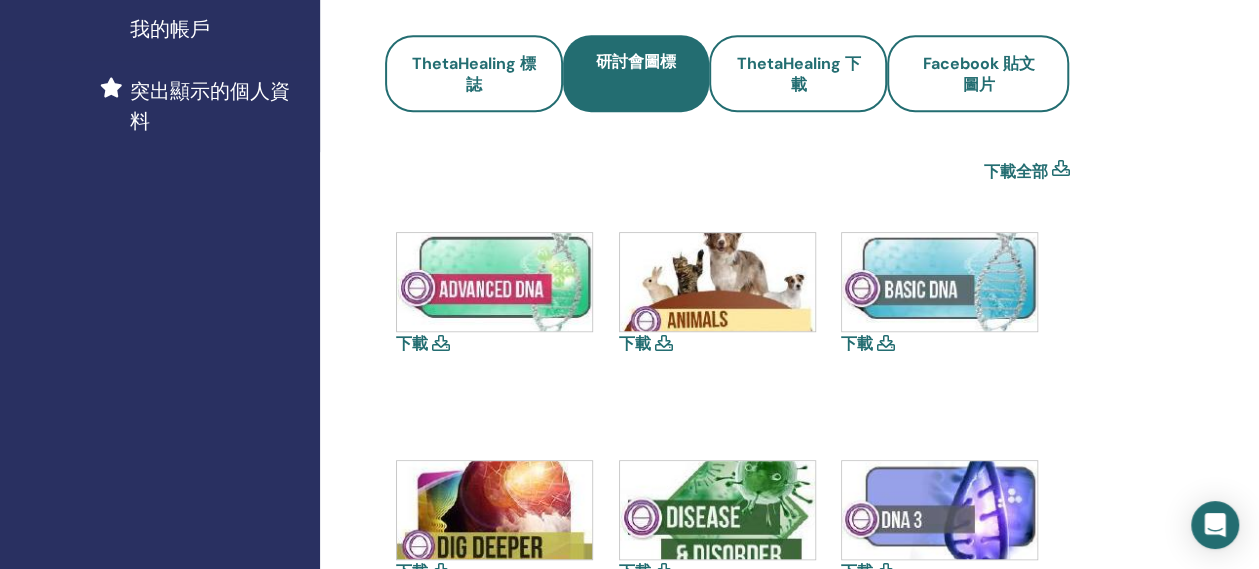 click at bounding box center (886, 343) 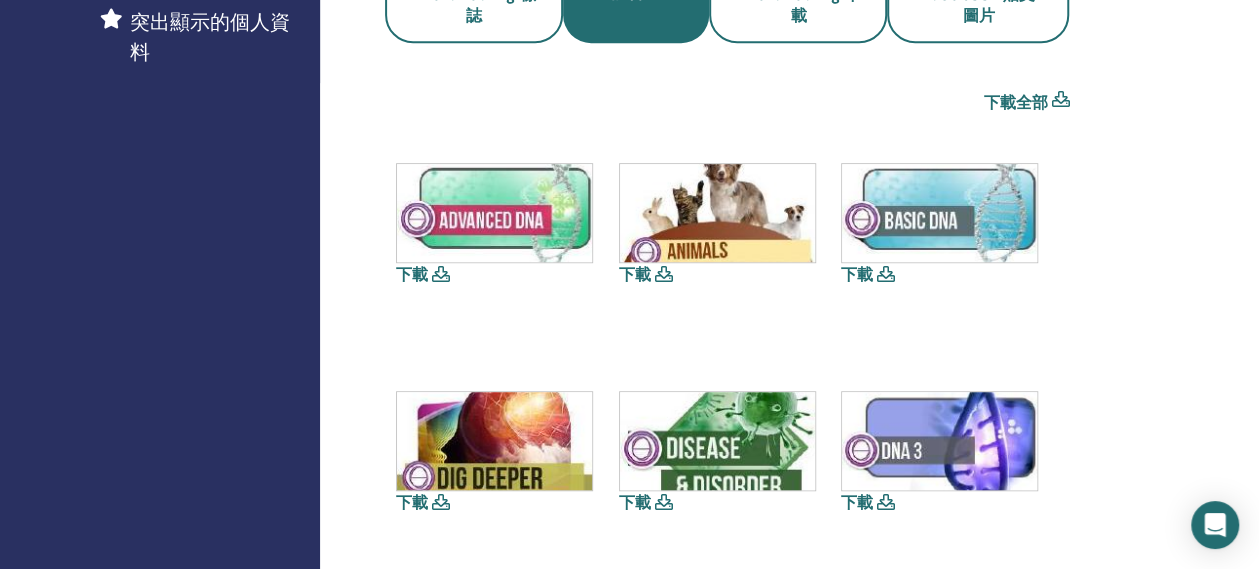 scroll, scrollTop: 600, scrollLeft: 0, axis: vertical 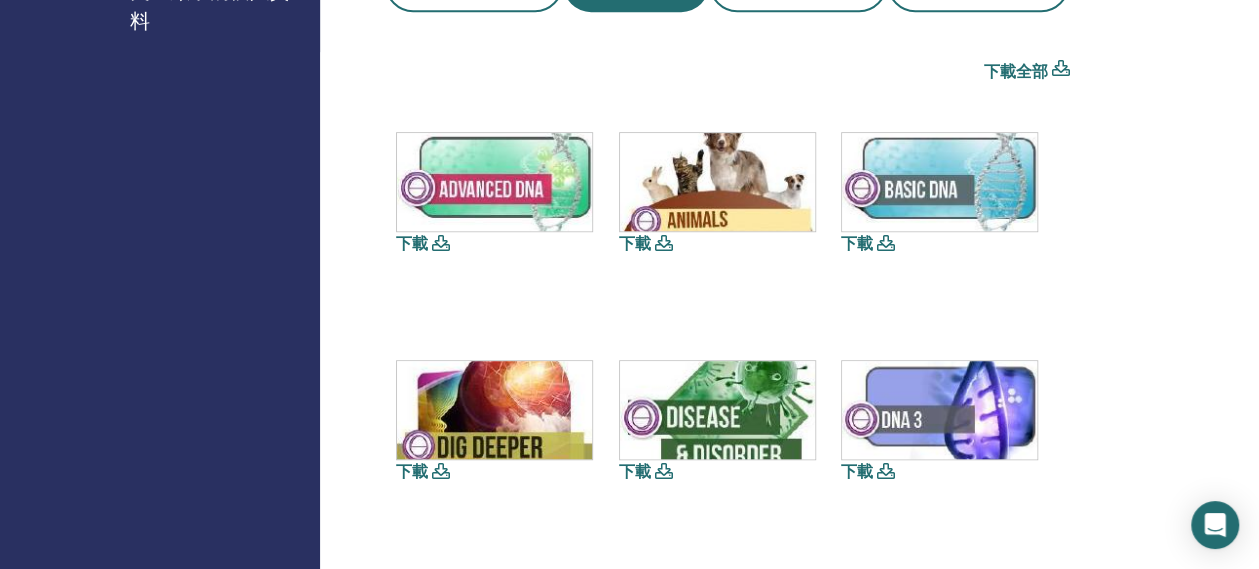 click on "下載" at bounding box center (635, 243) 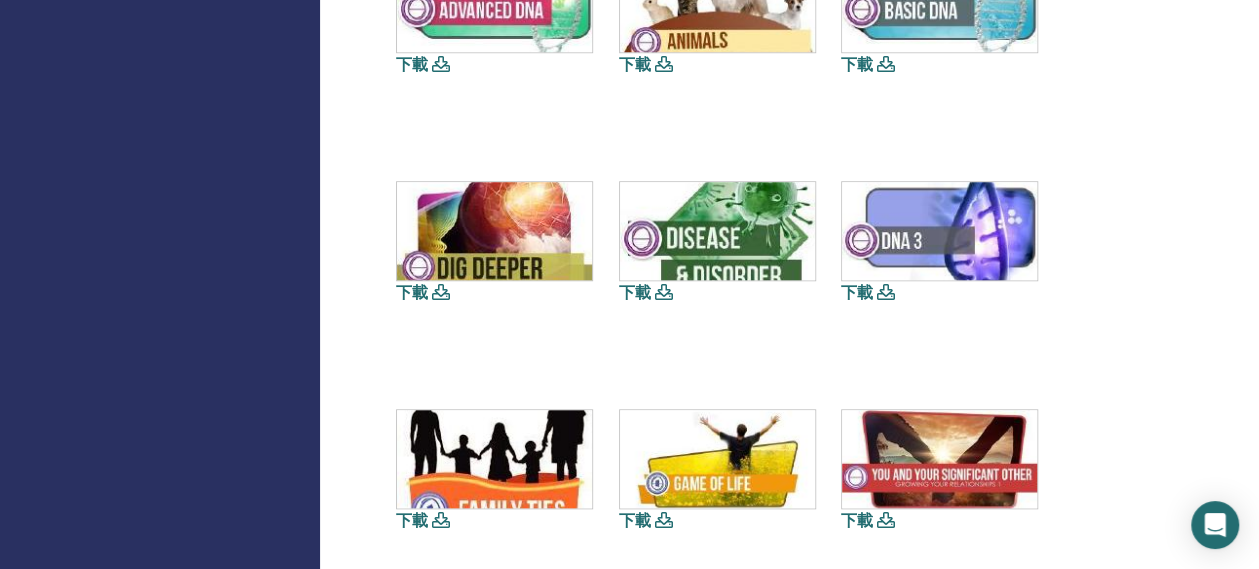 scroll, scrollTop: 1000, scrollLeft: 0, axis: vertical 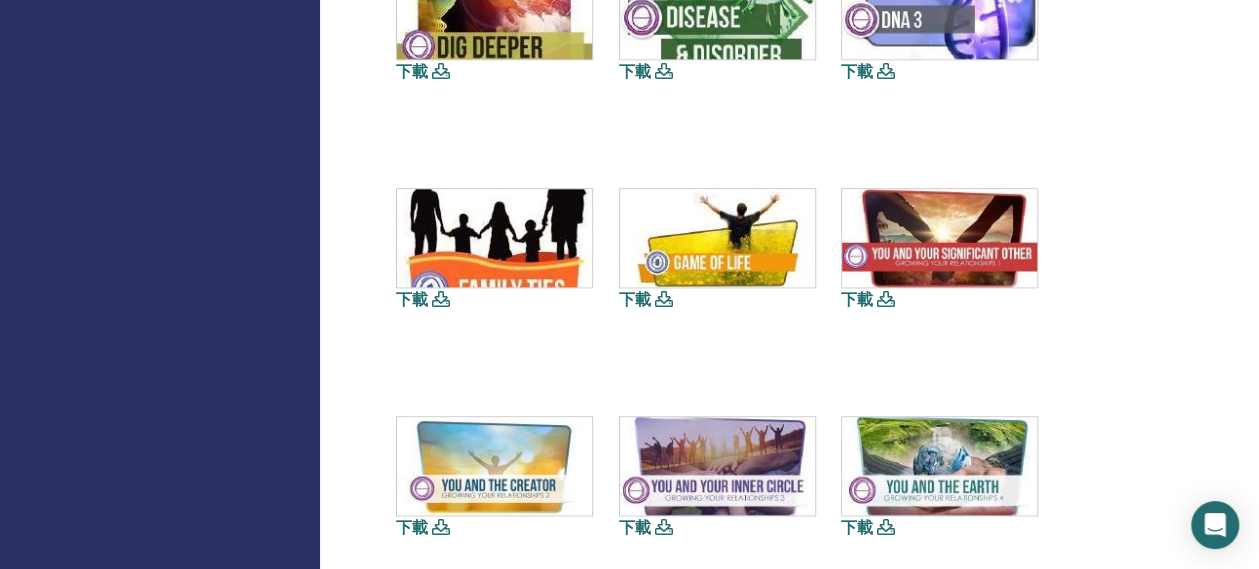 click on "下載" at bounding box center (635, 299) 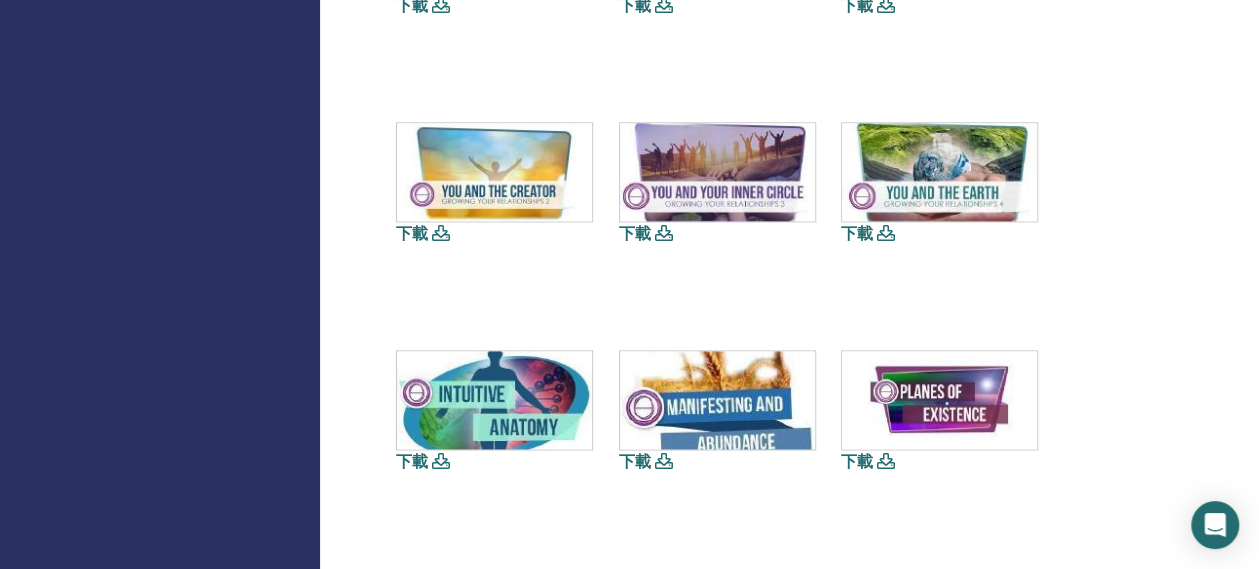 scroll, scrollTop: 1300, scrollLeft: 0, axis: vertical 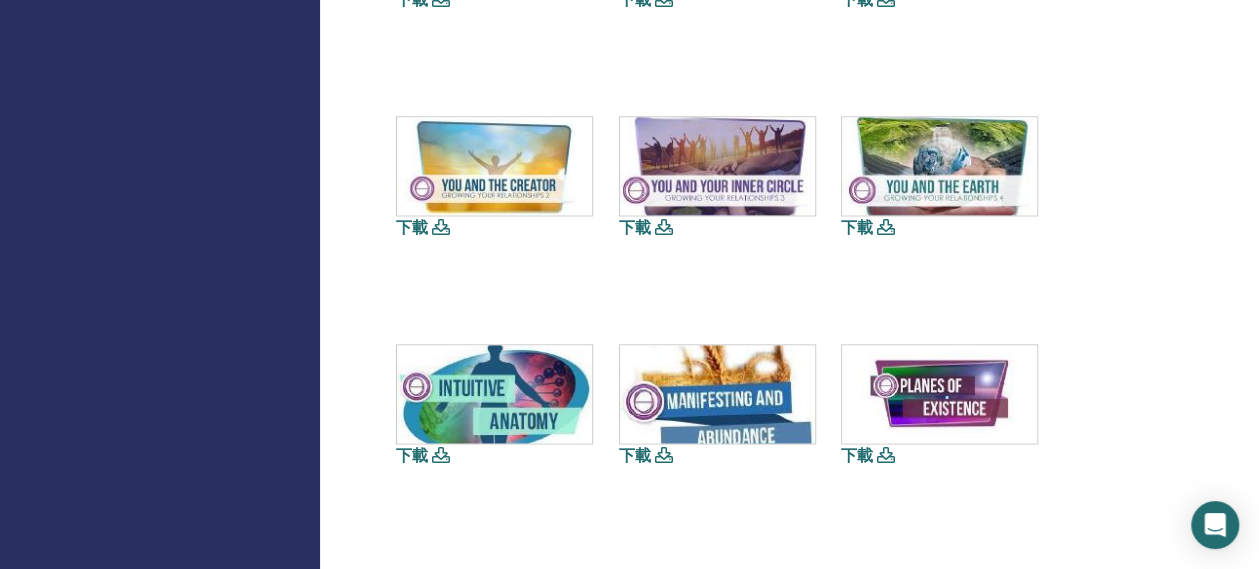 click on "下載" at bounding box center (635, 455) 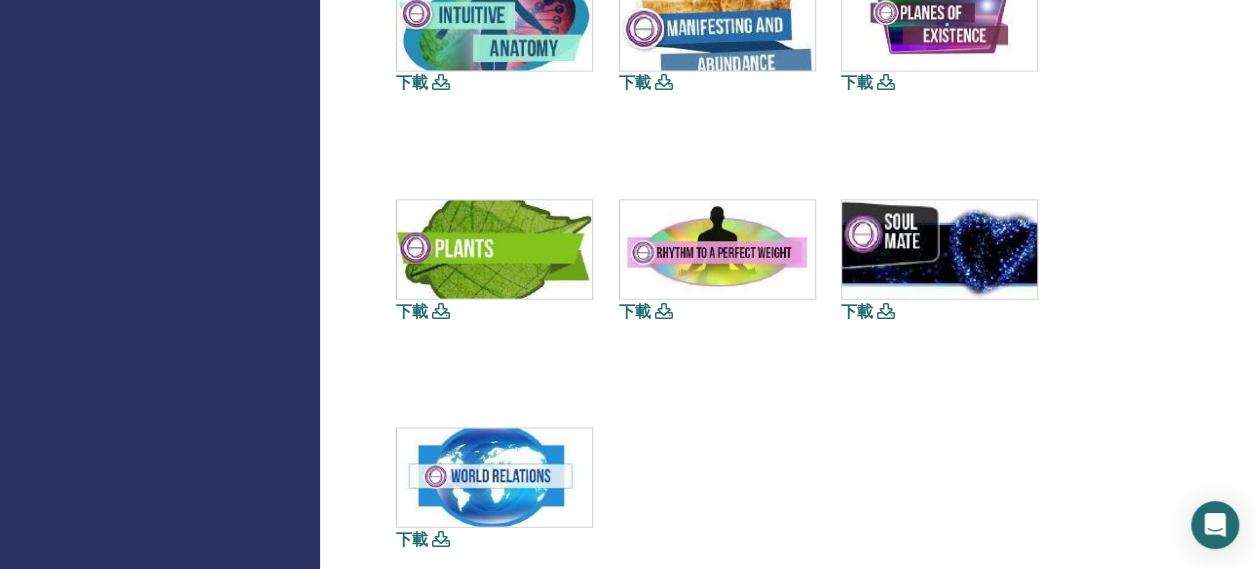 scroll, scrollTop: 1700, scrollLeft: 0, axis: vertical 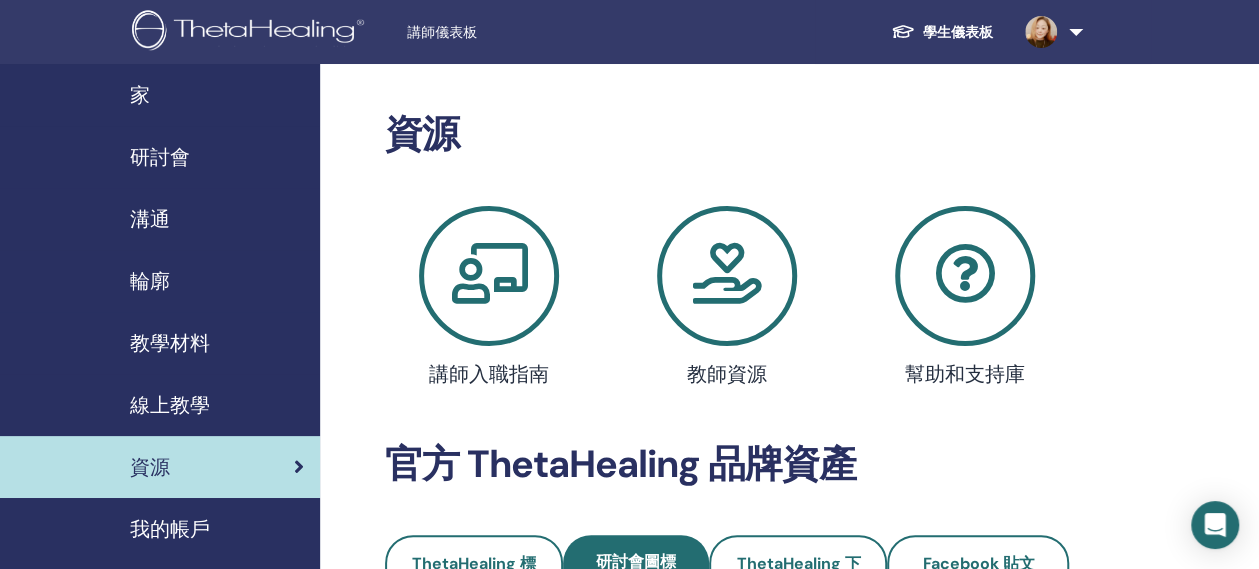 click at bounding box center (1050, 32) 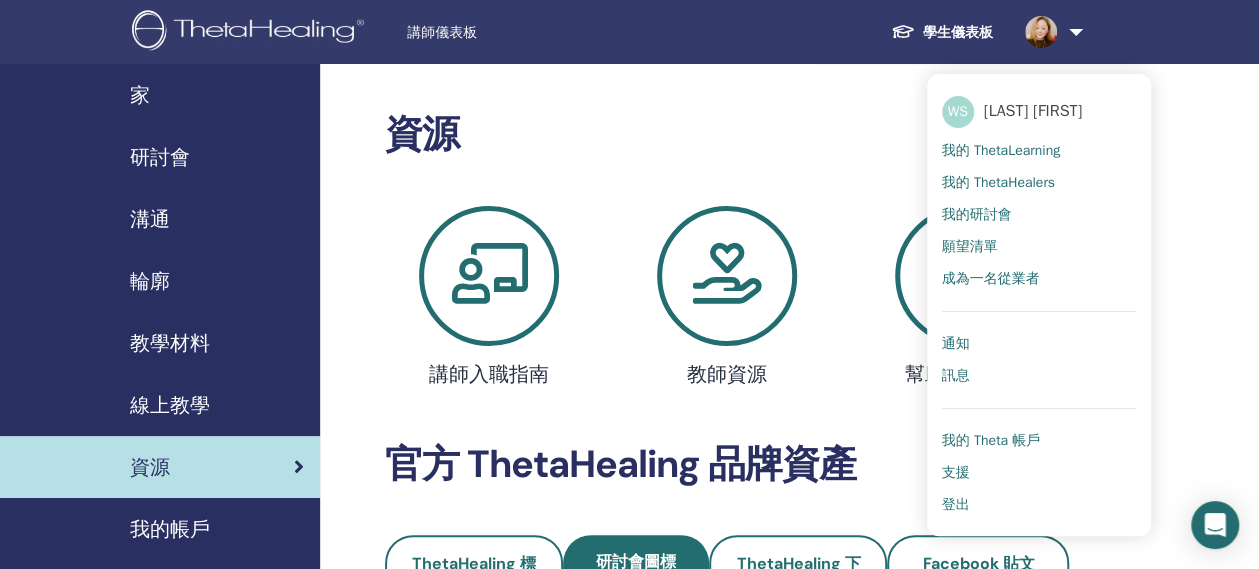 click on "登出" at bounding box center (956, 504) 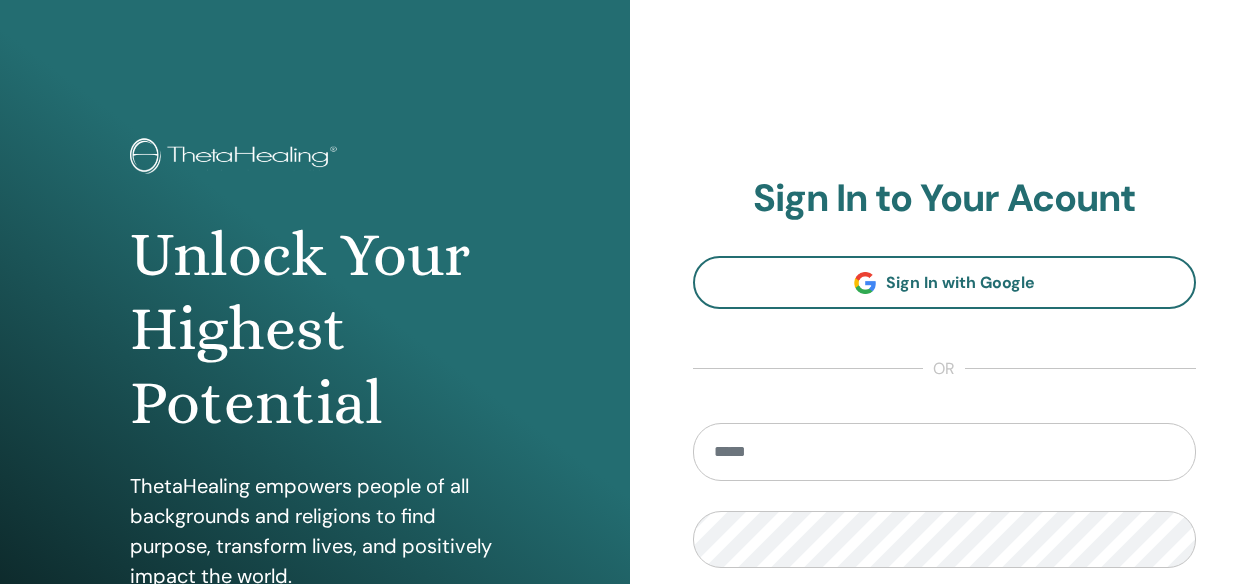 scroll, scrollTop: 0, scrollLeft: 0, axis: both 